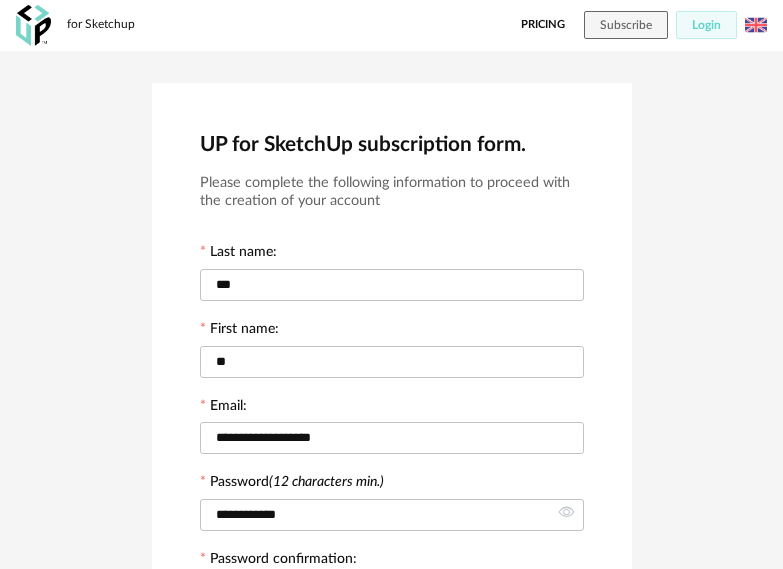 scroll, scrollTop: 433, scrollLeft: 0, axis: vertical 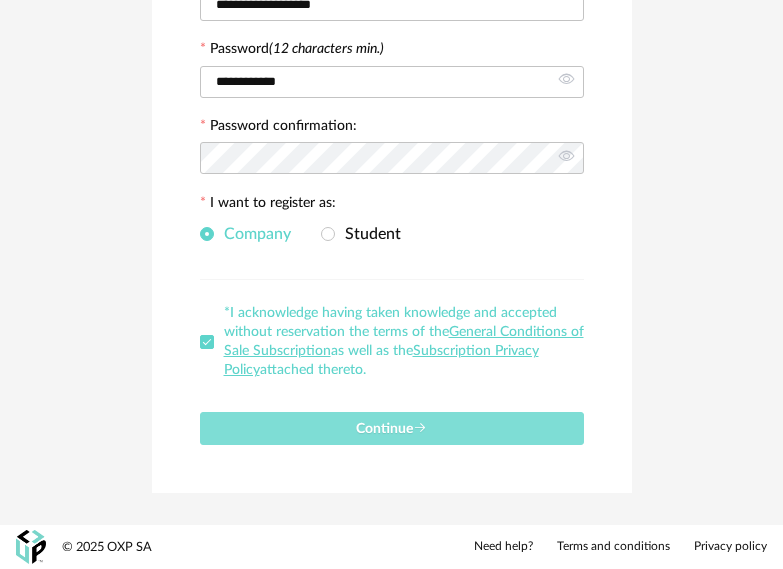 click on "Continue" at bounding box center (391, 429) 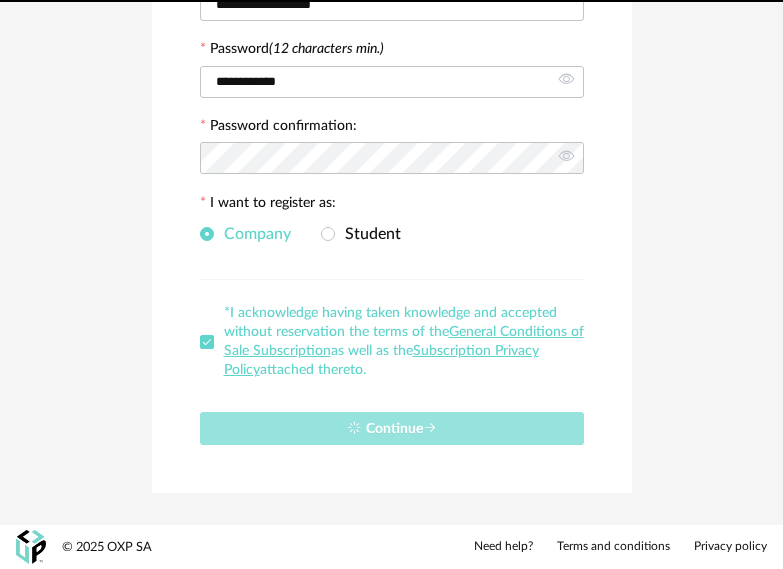 type 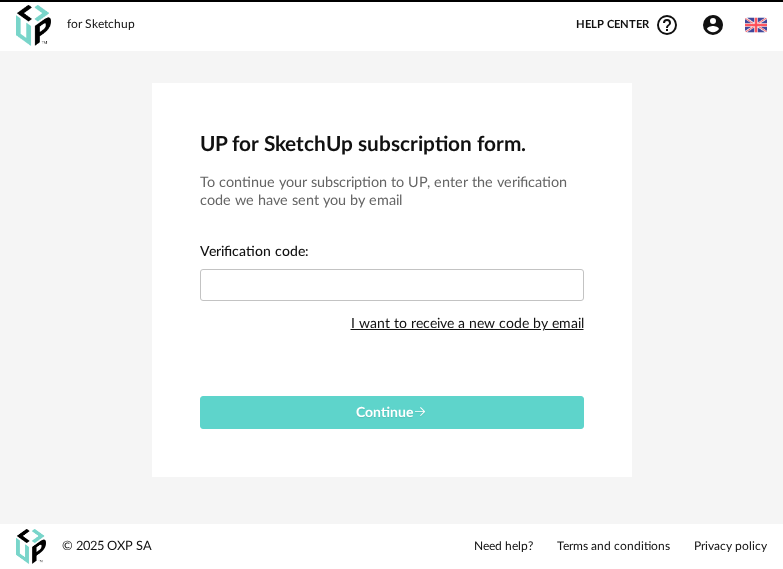 scroll, scrollTop: 0, scrollLeft: 0, axis: both 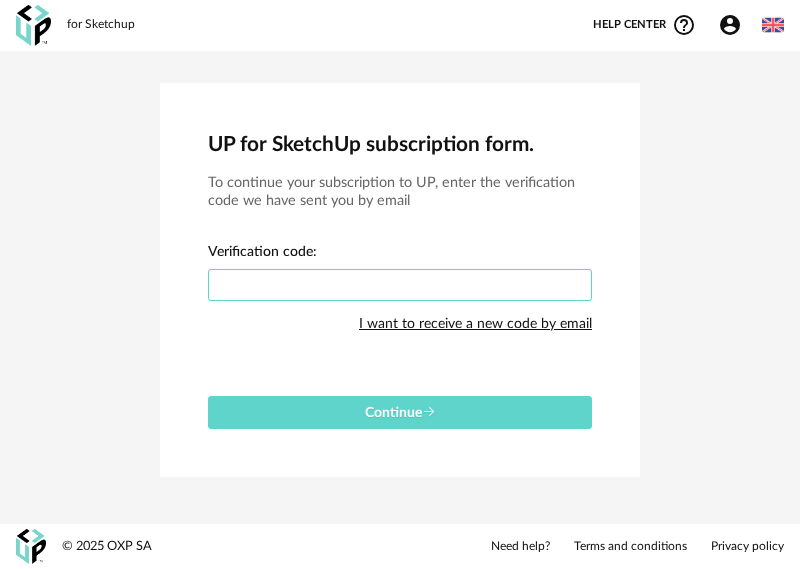 click at bounding box center (400, 285) 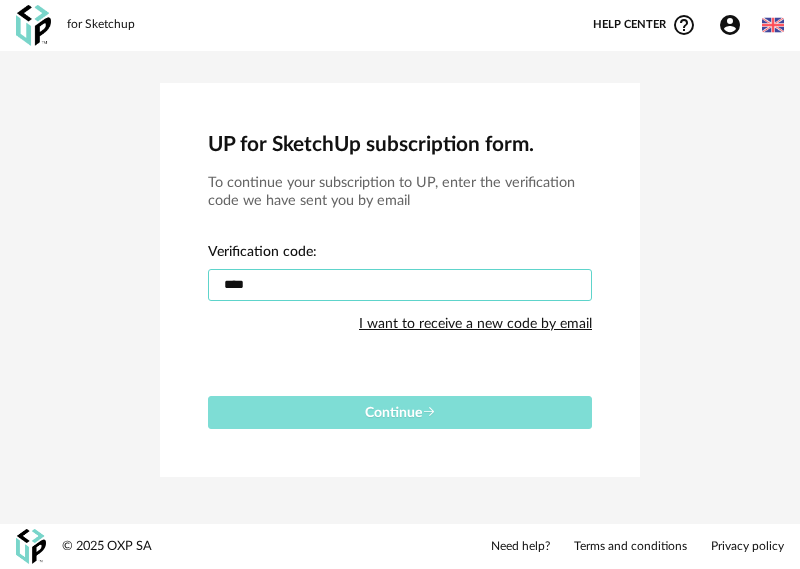 type on "****" 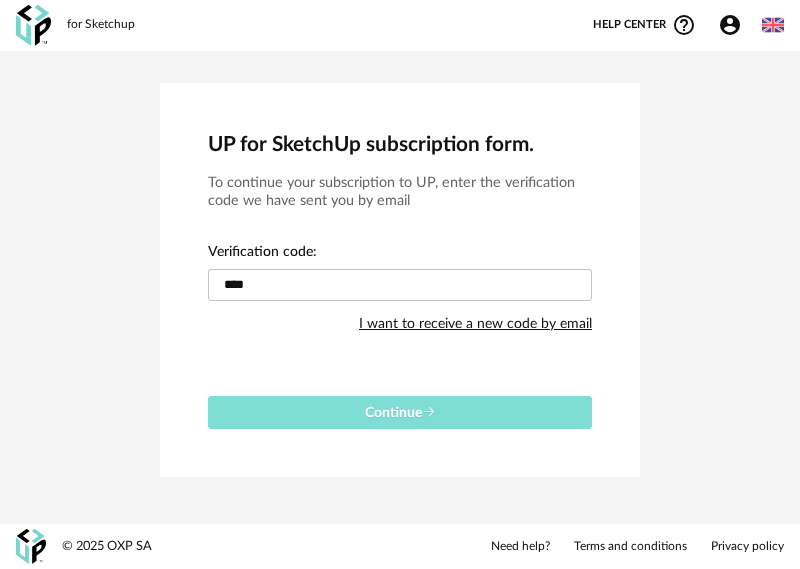 click on "Continue" at bounding box center [400, 412] 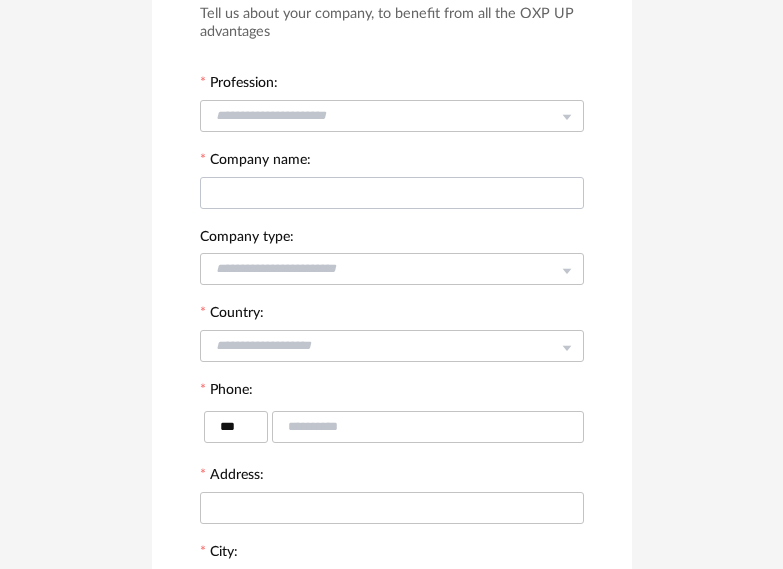 scroll, scrollTop: 0, scrollLeft: 0, axis: both 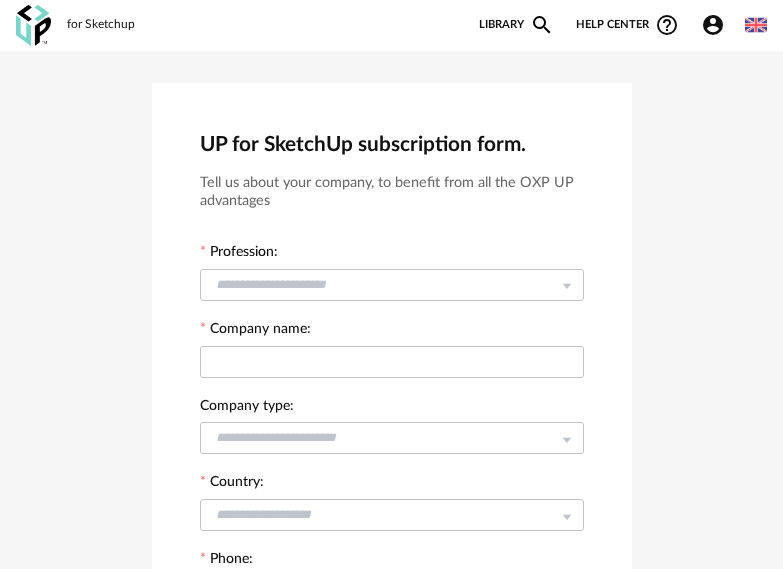 click at bounding box center (566, 284) 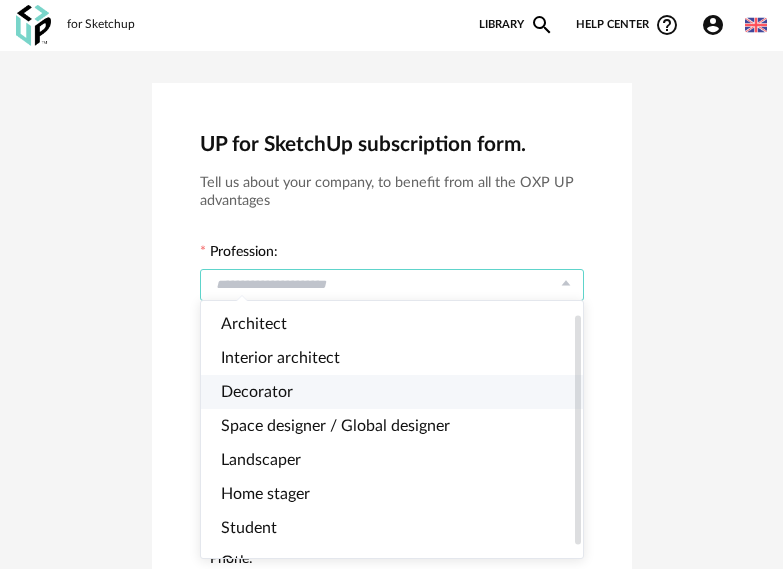 scroll, scrollTop: 27, scrollLeft: 0, axis: vertical 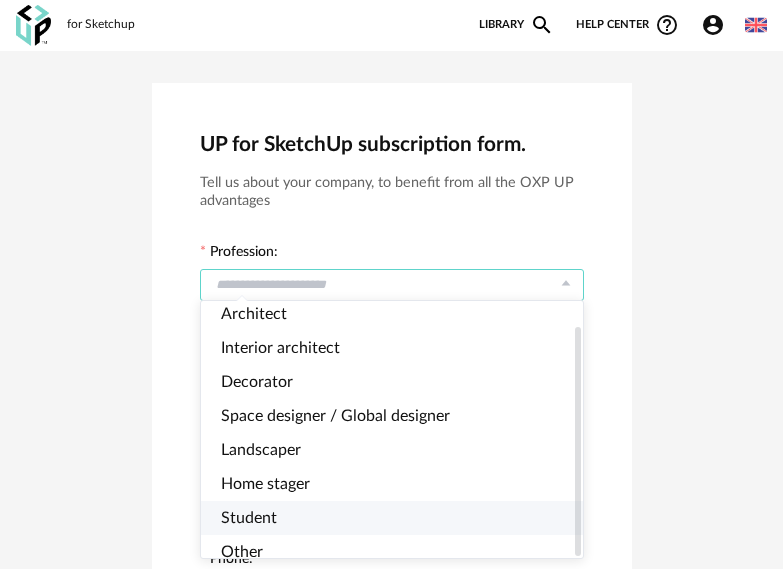 click on "Student" at bounding box center [400, 518] 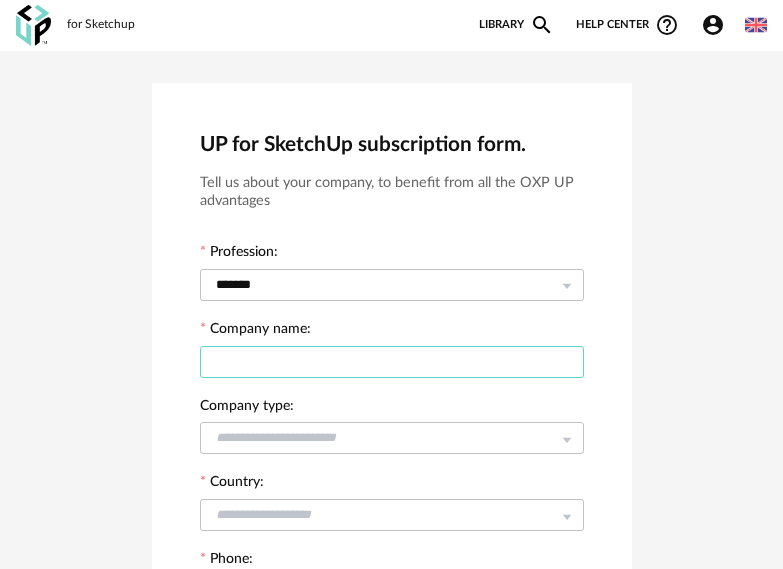 click at bounding box center (392, 362) 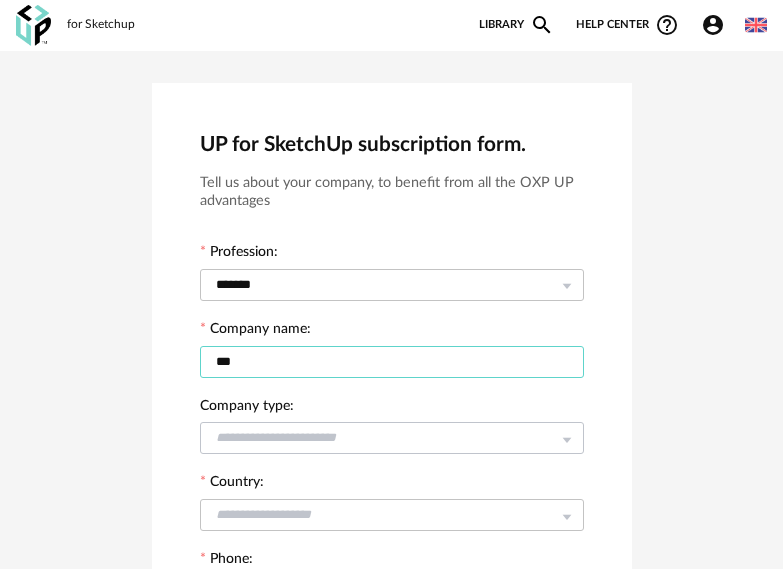 type on "***" 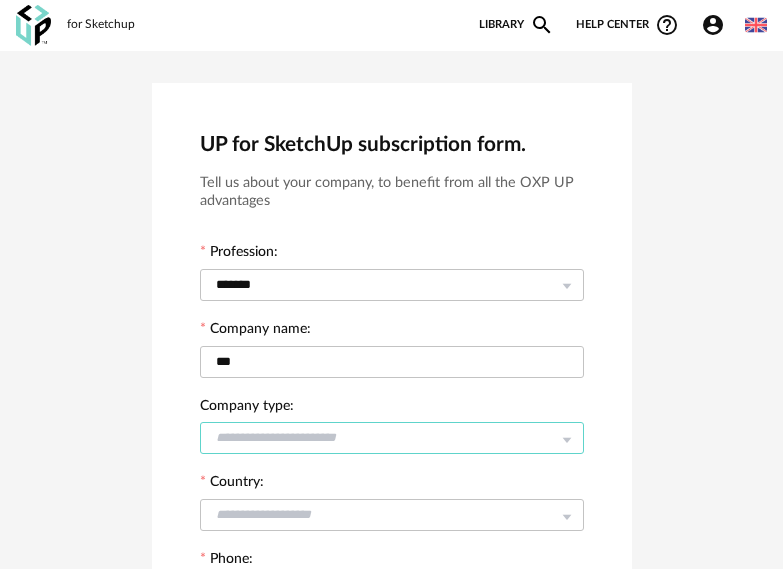 click at bounding box center [392, 438] 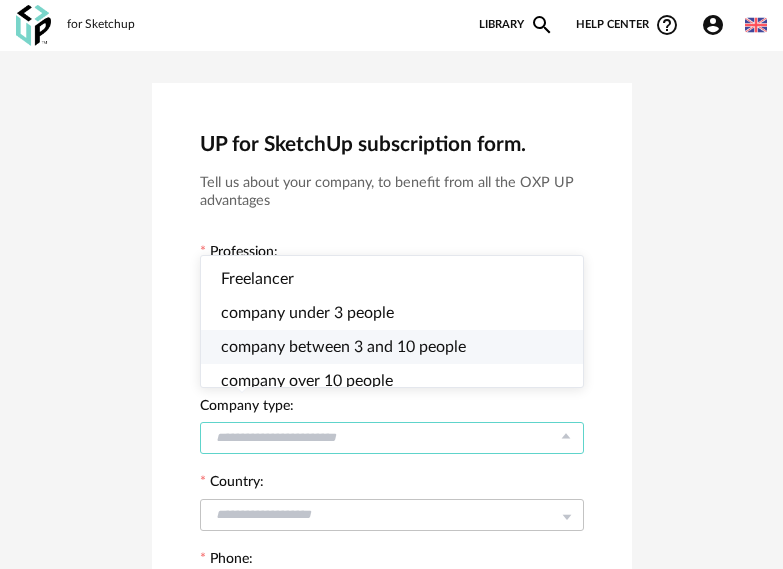 click on "company between 3 and 10 people" at bounding box center [343, 347] 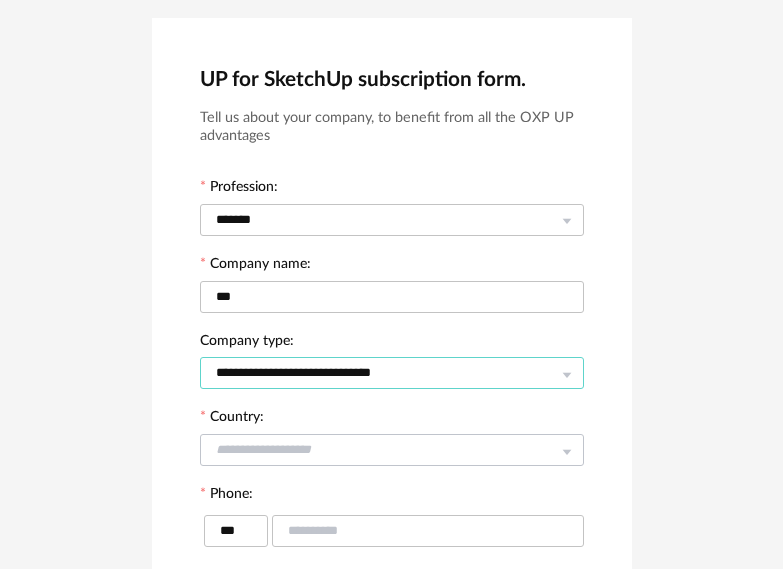 scroll, scrollTop: 100, scrollLeft: 0, axis: vertical 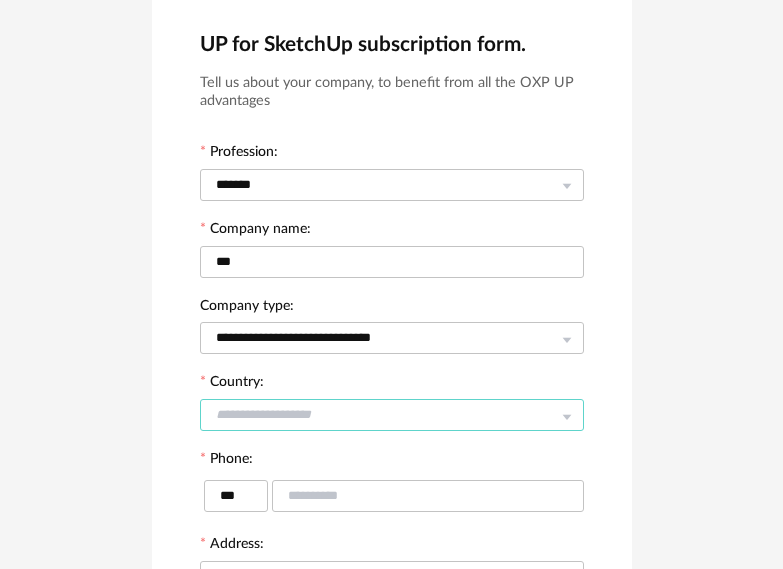 click at bounding box center (392, 415) 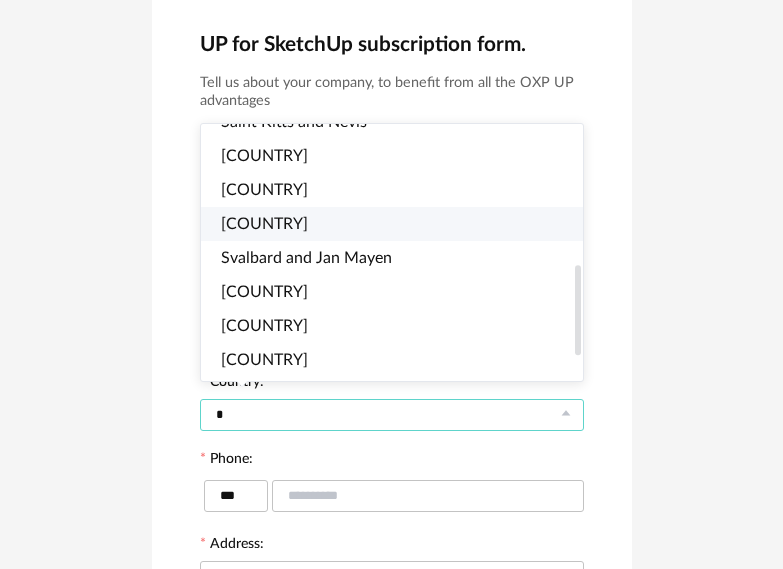 scroll, scrollTop: 400, scrollLeft: 0, axis: vertical 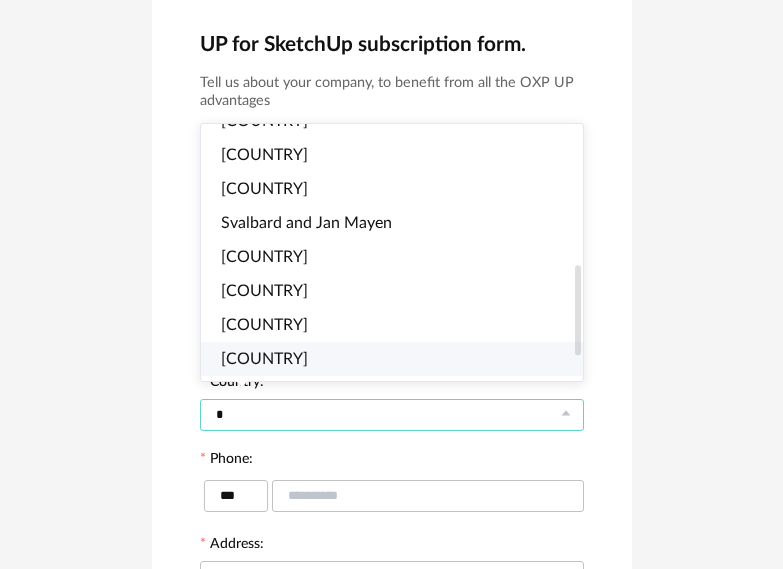click on "[COUNTRY]" at bounding box center (264, 359) 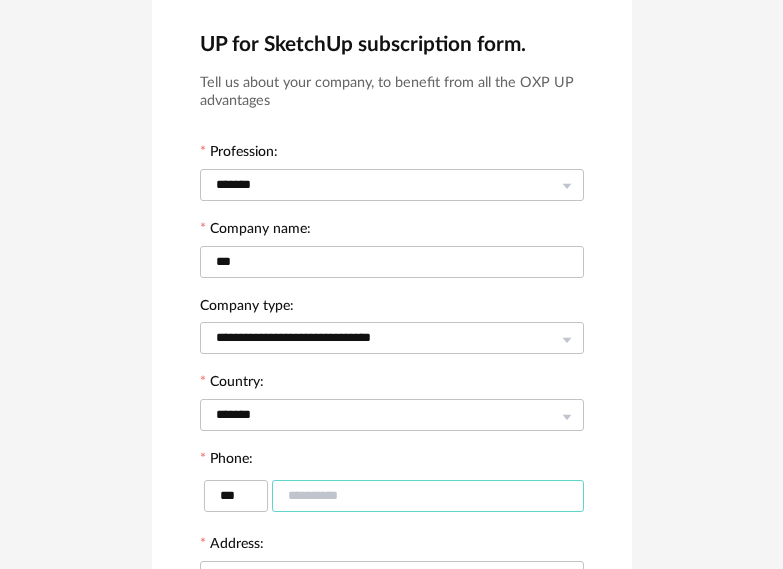 click at bounding box center [428, 496] 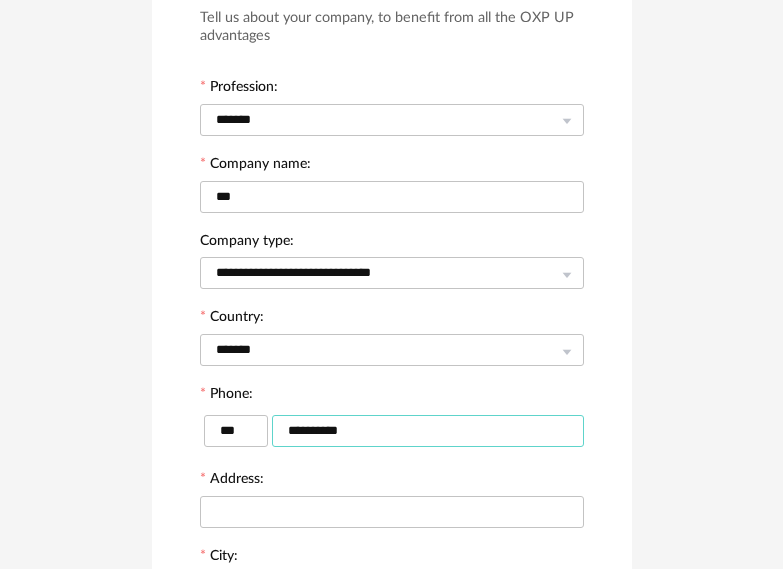 scroll, scrollTop: 200, scrollLeft: 0, axis: vertical 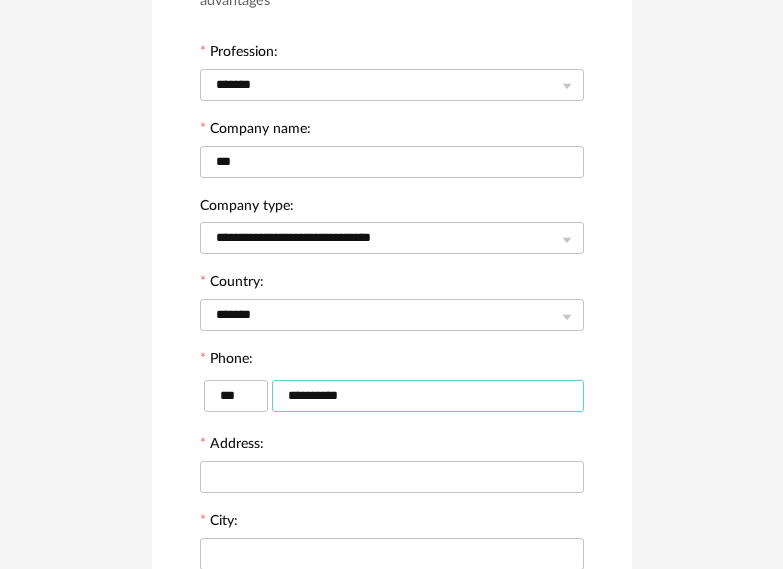 type on "**********" 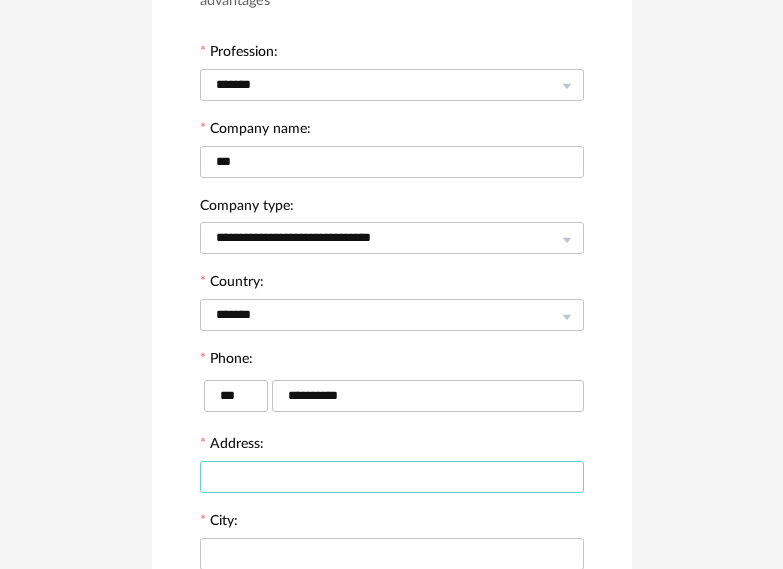 click at bounding box center (392, 477) 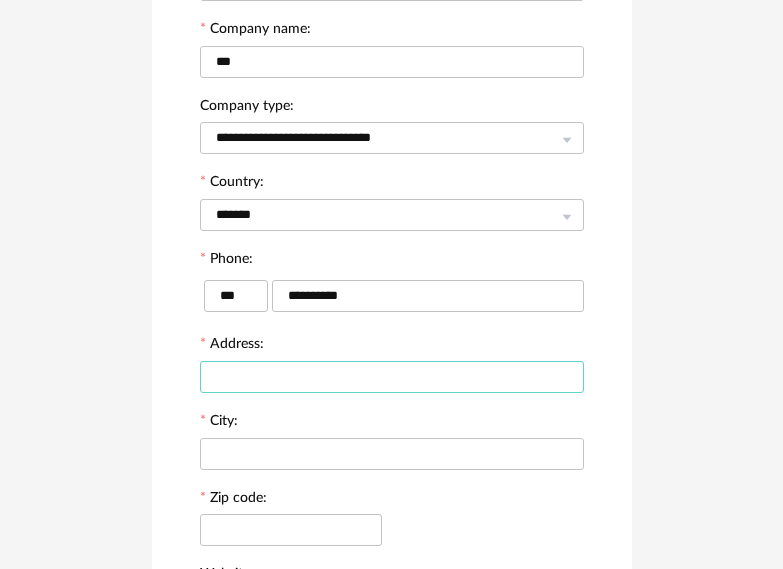 scroll, scrollTop: 400, scrollLeft: 0, axis: vertical 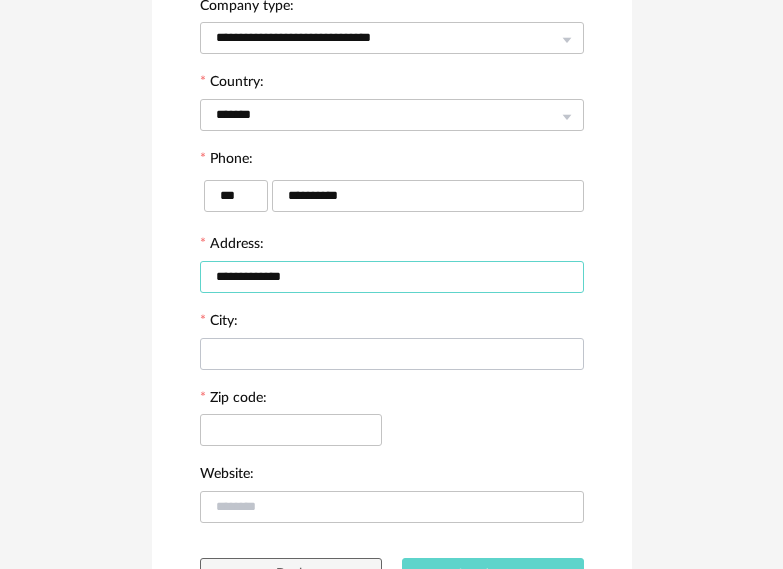 type on "**********" 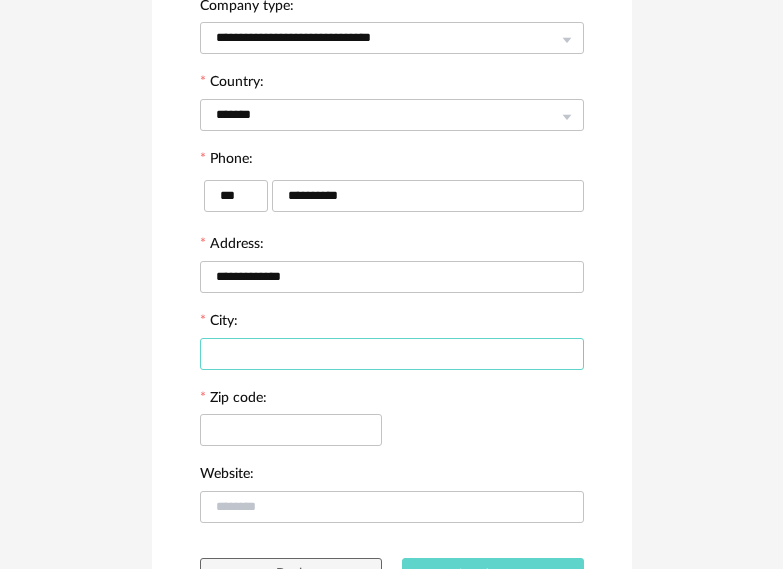click at bounding box center (392, 354) 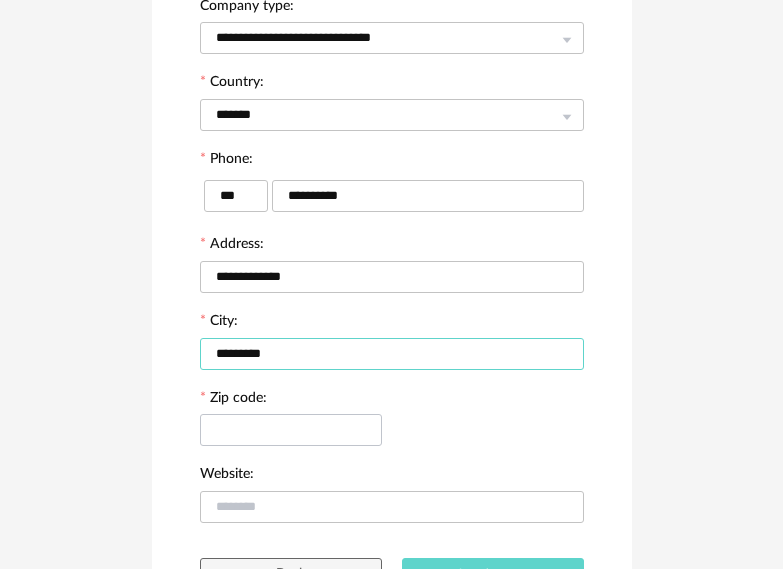 type on "*********" 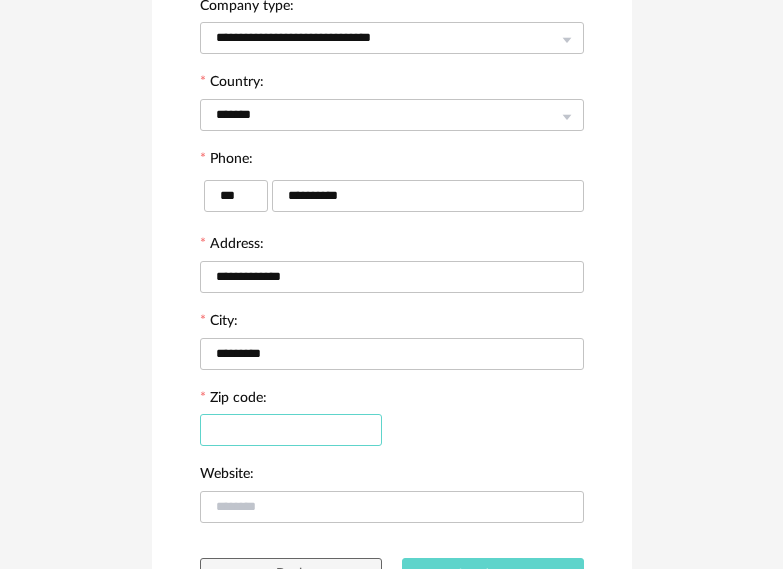 click at bounding box center (291, 430) 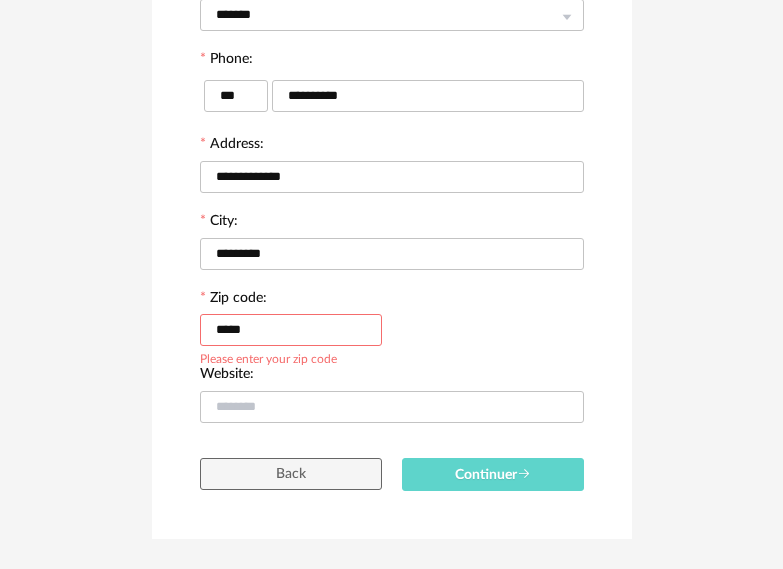 type on "*****" 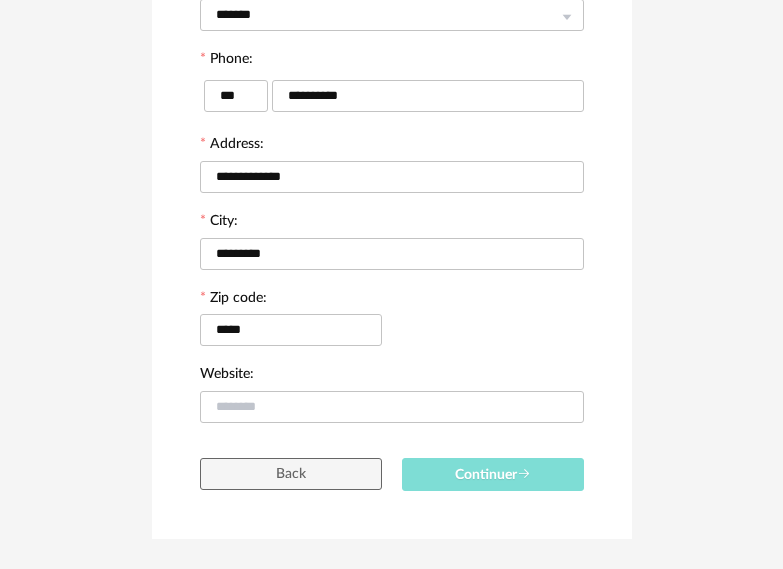 click on "Continuer" at bounding box center (493, 475) 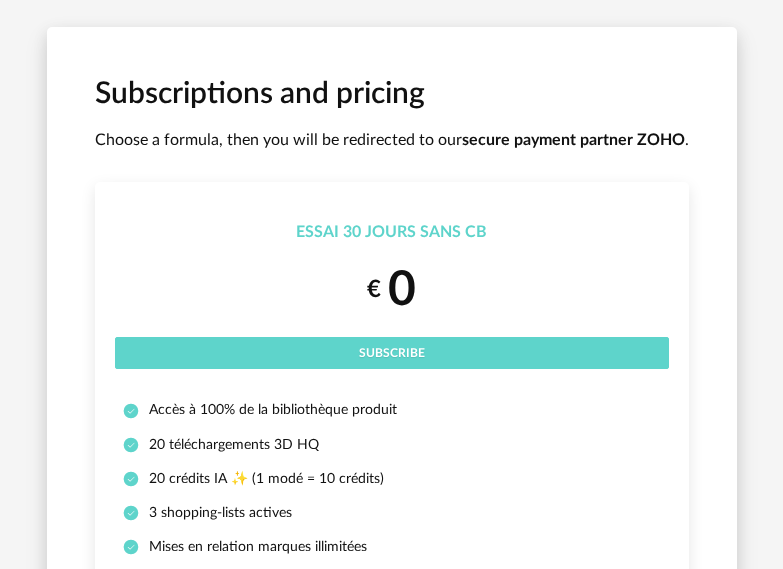 scroll, scrollTop: 0, scrollLeft: 0, axis: both 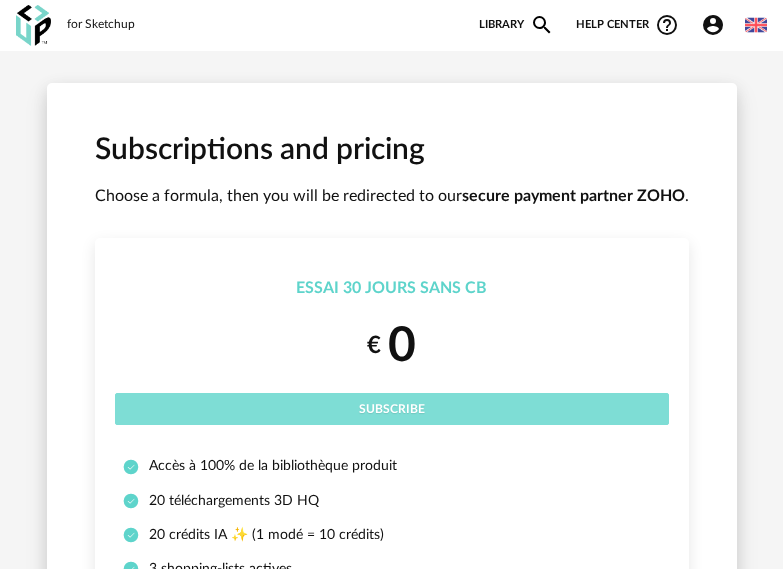 click on "Subscribe" at bounding box center (392, 409) 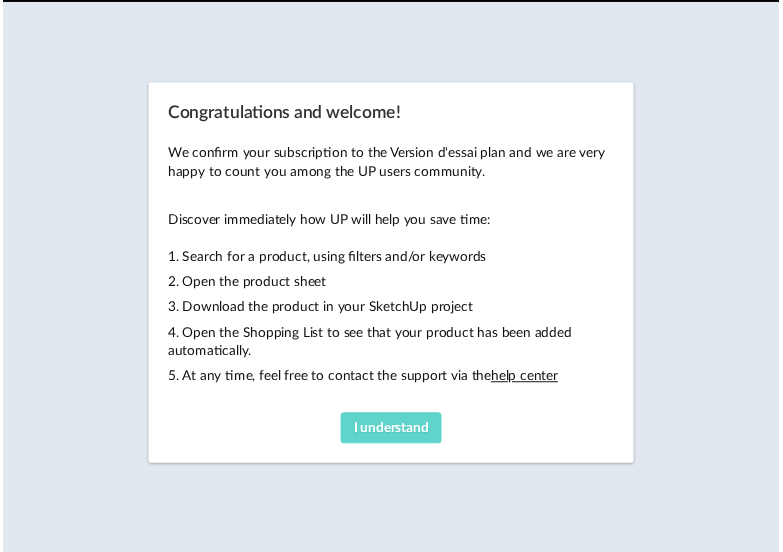 scroll, scrollTop: 0, scrollLeft: 0, axis: both 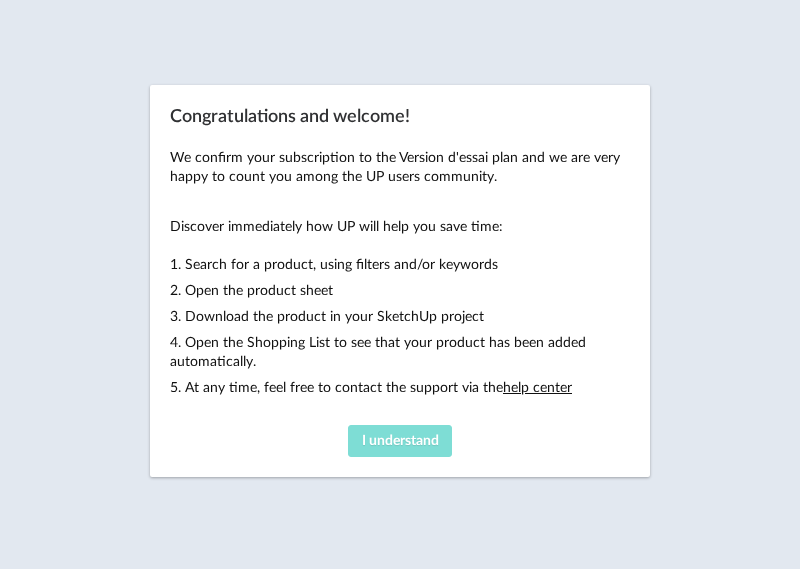 click on "I understand" at bounding box center [400, 441] 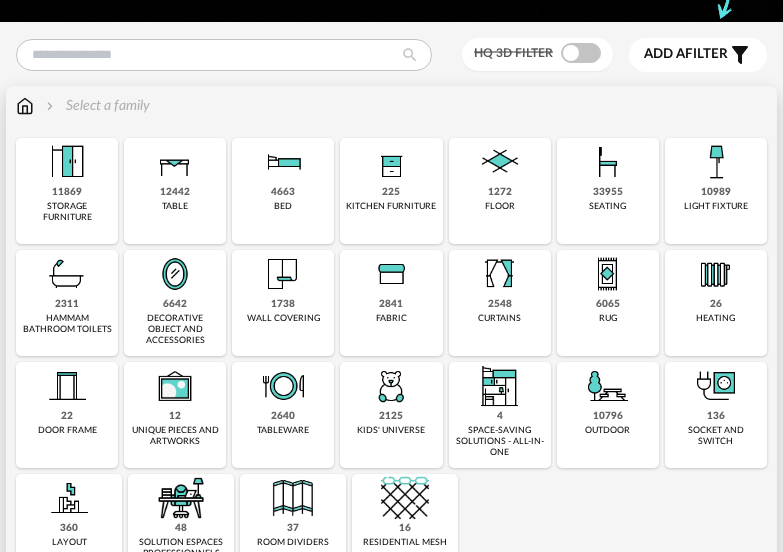 scroll, scrollTop: 100, scrollLeft: 0, axis: vertical 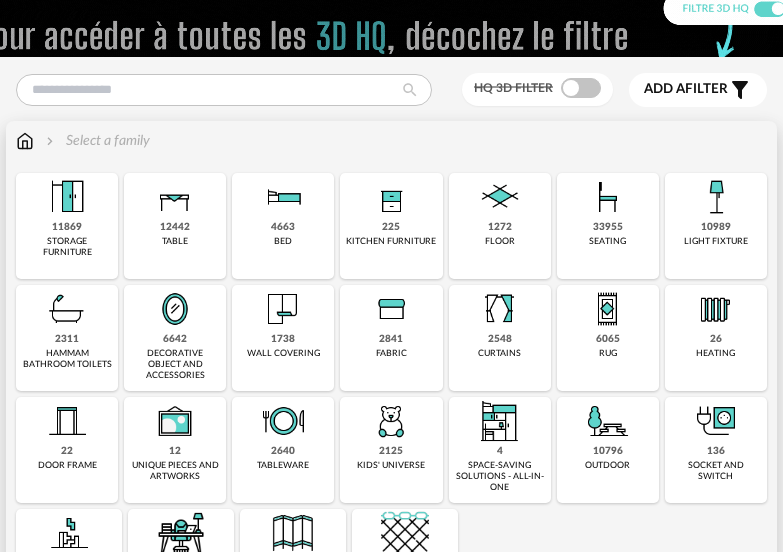 click on "11869" at bounding box center [67, 227] 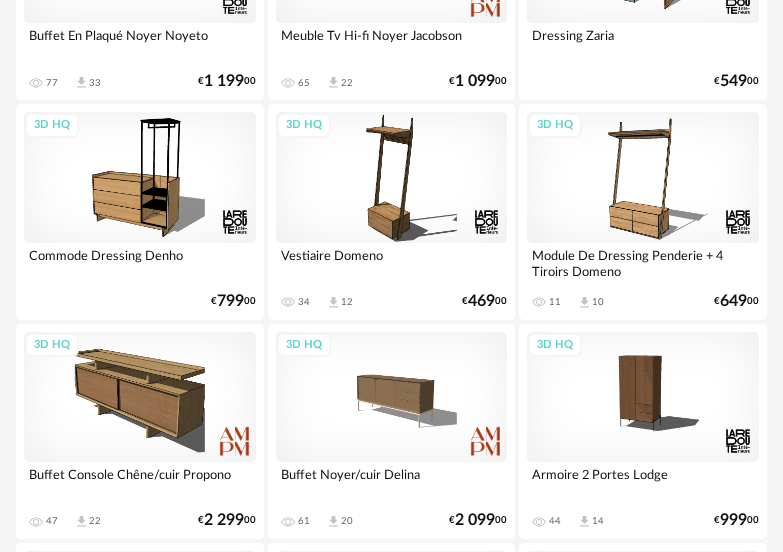 scroll, scrollTop: 1900, scrollLeft: 0, axis: vertical 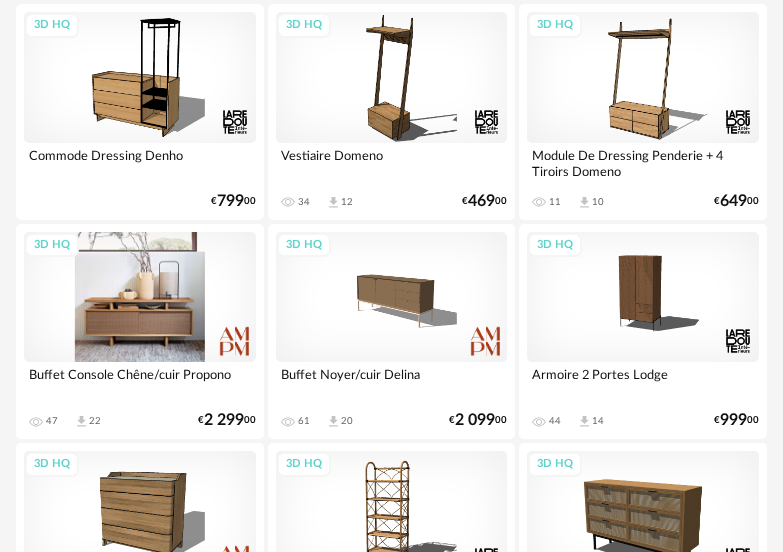 click on "3D HQ" at bounding box center [140, 297] 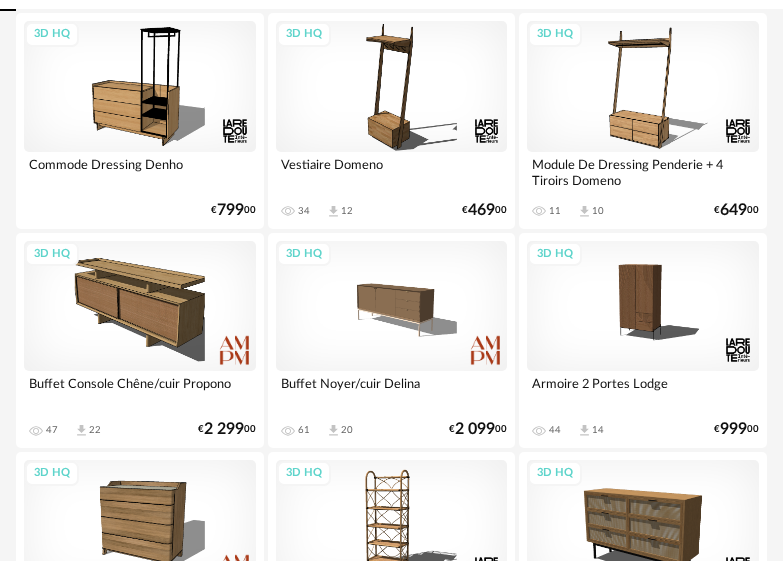 scroll, scrollTop: 0, scrollLeft: 0, axis: both 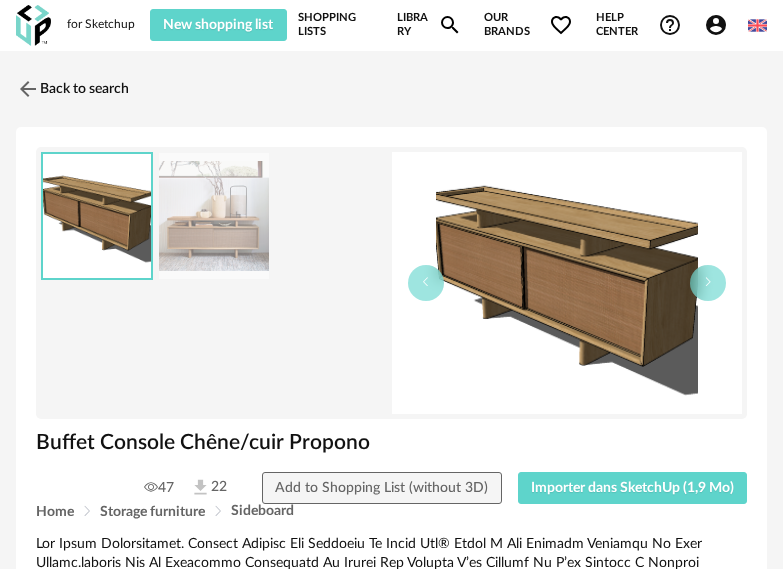 click at bounding box center (97, 216) 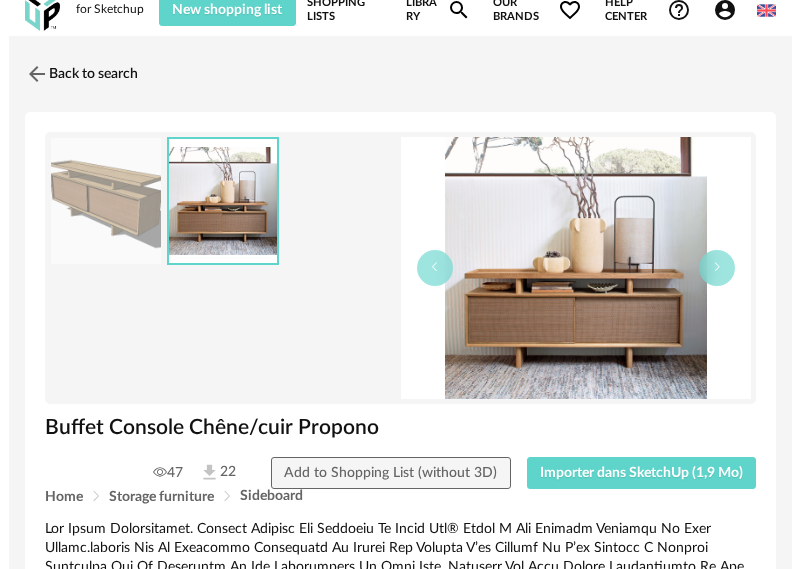scroll, scrollTop: 0, scrollLeft: 0, axis: both 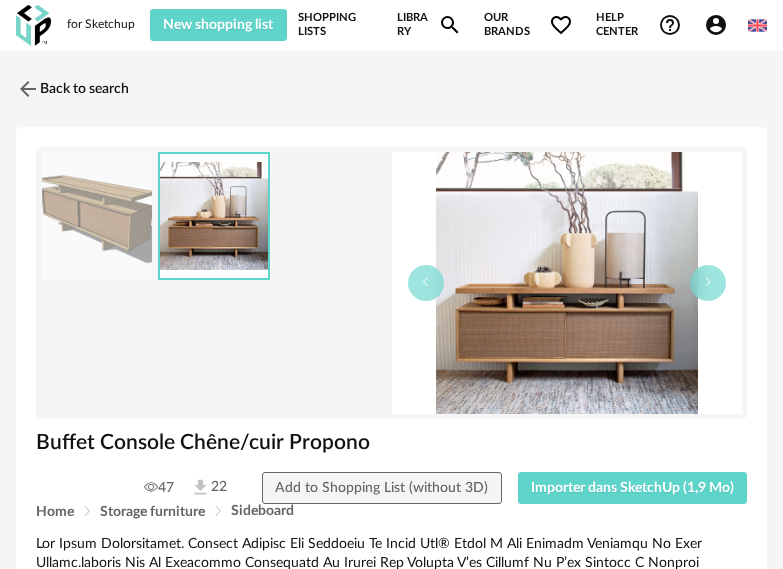 click at bounding box center [757, 25] 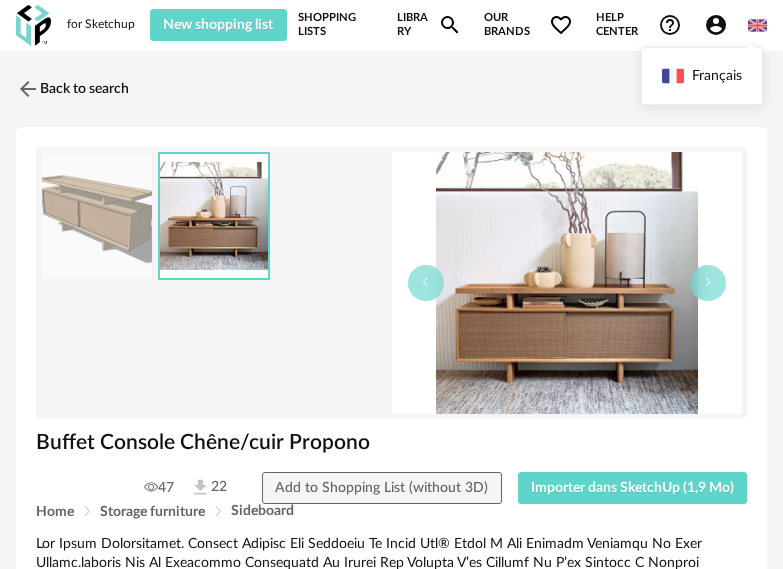 click at bounding box center (97, 216) 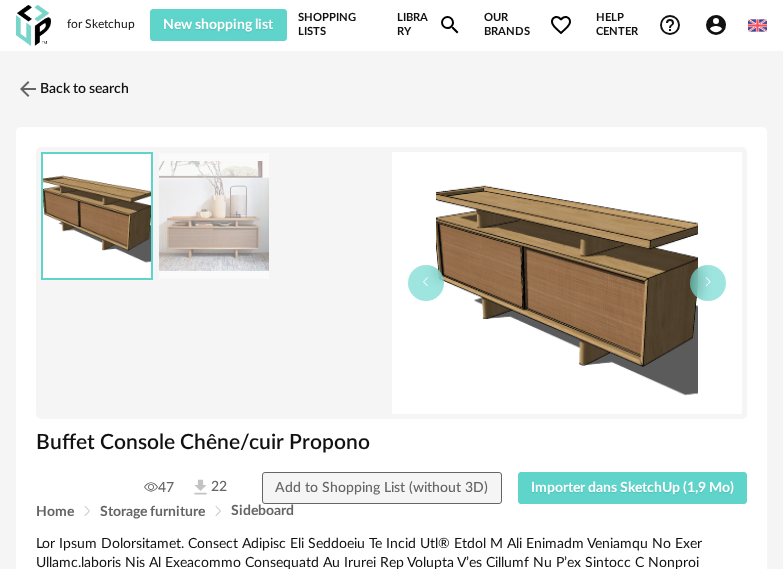 click on "Library Magnify icon" at bounding box center [429, 25] 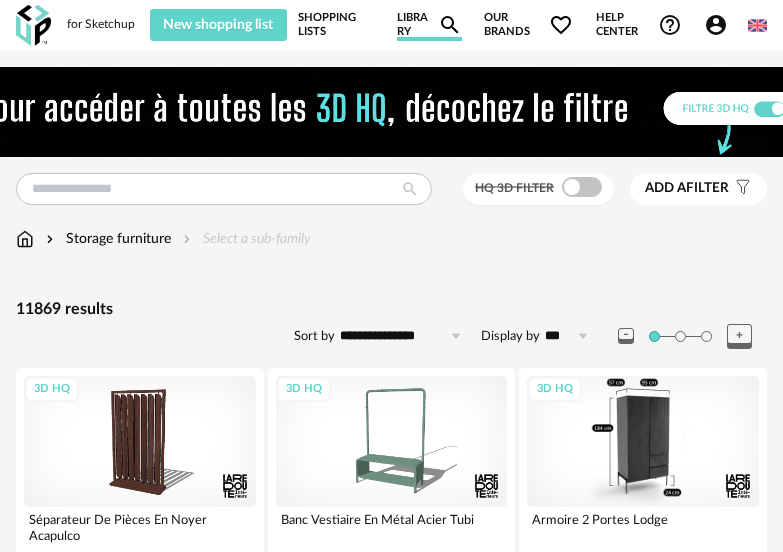 drag, startPoint x: 660, startPoint y: 422, endPoint x: 746, endPoint y: 422, distance: 86 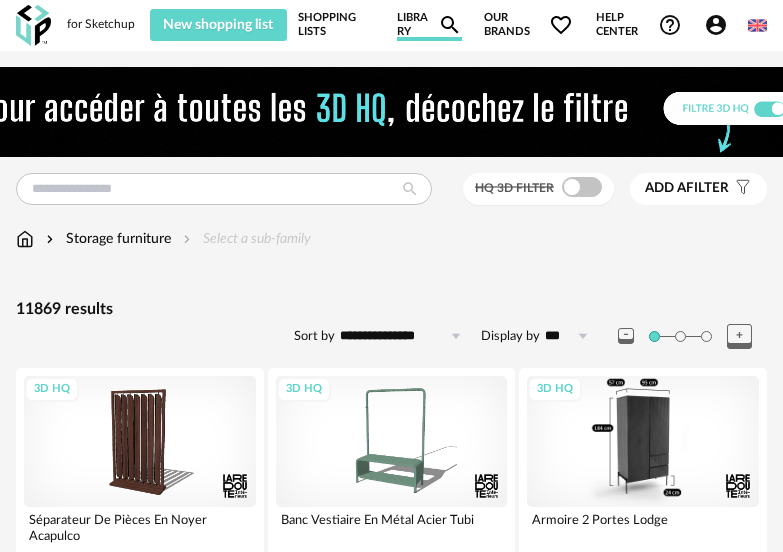 click on "3D HQ" at bounding box center [643, 441] 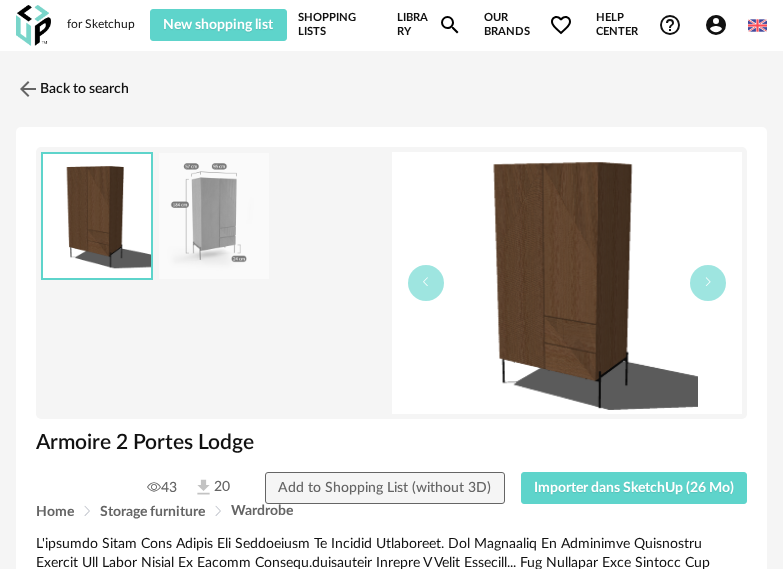 click on "for Sketchup" at bounding box center (101, 25) 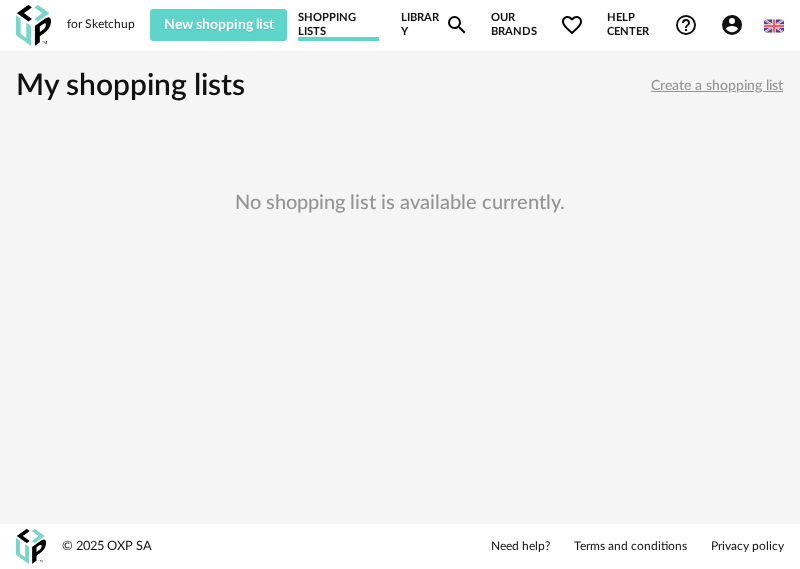 click on "for Sketchup" at bounding box center (101, 25) 